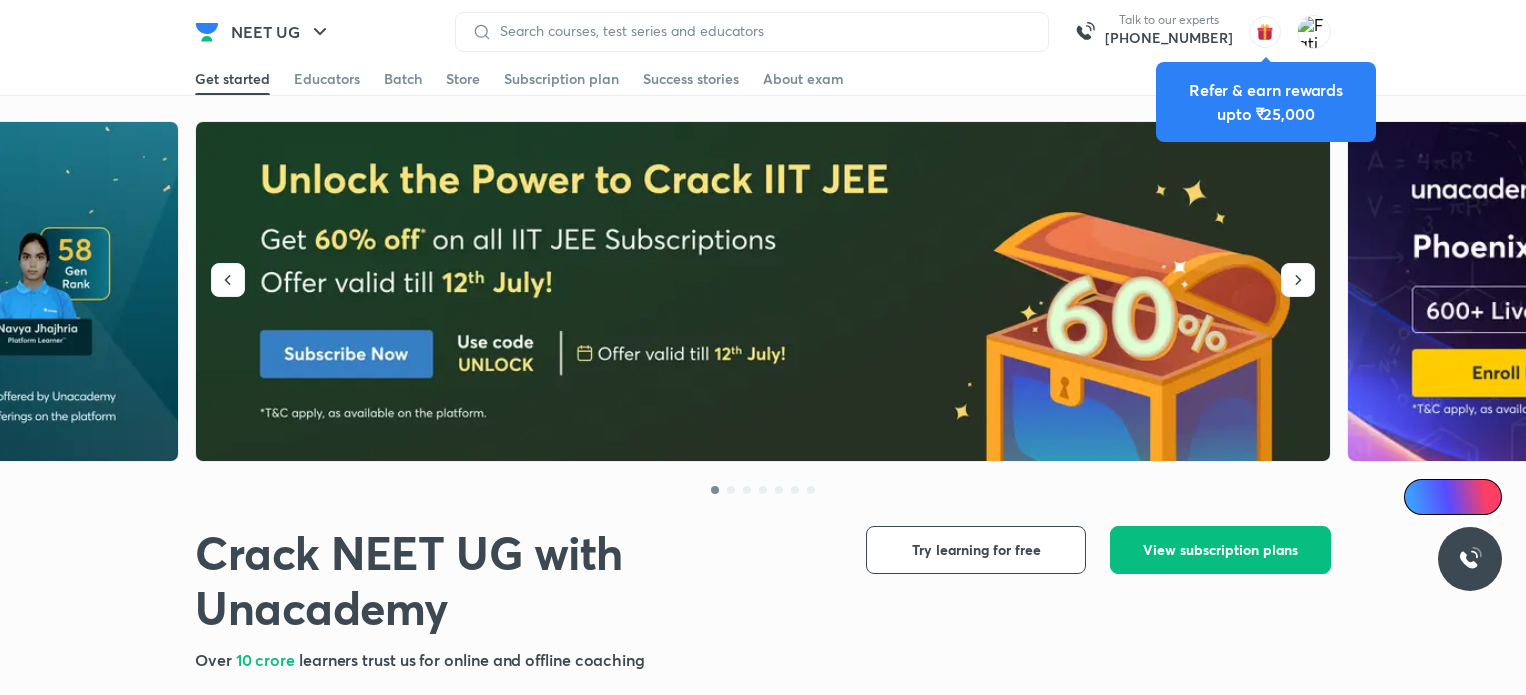 scroll, scrollTop: 0, scrollLeft: 0, axis: both 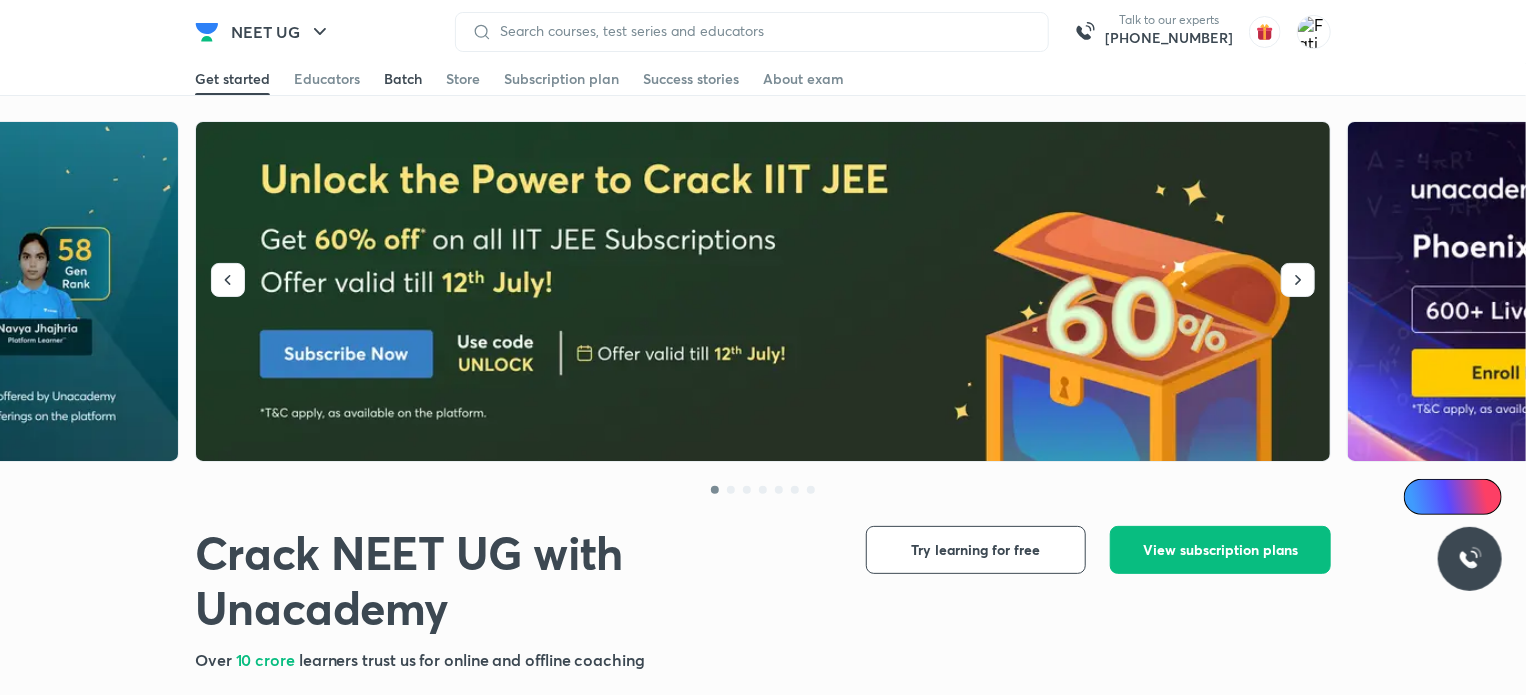 click on "Batch" at bounding box center [403, 79] 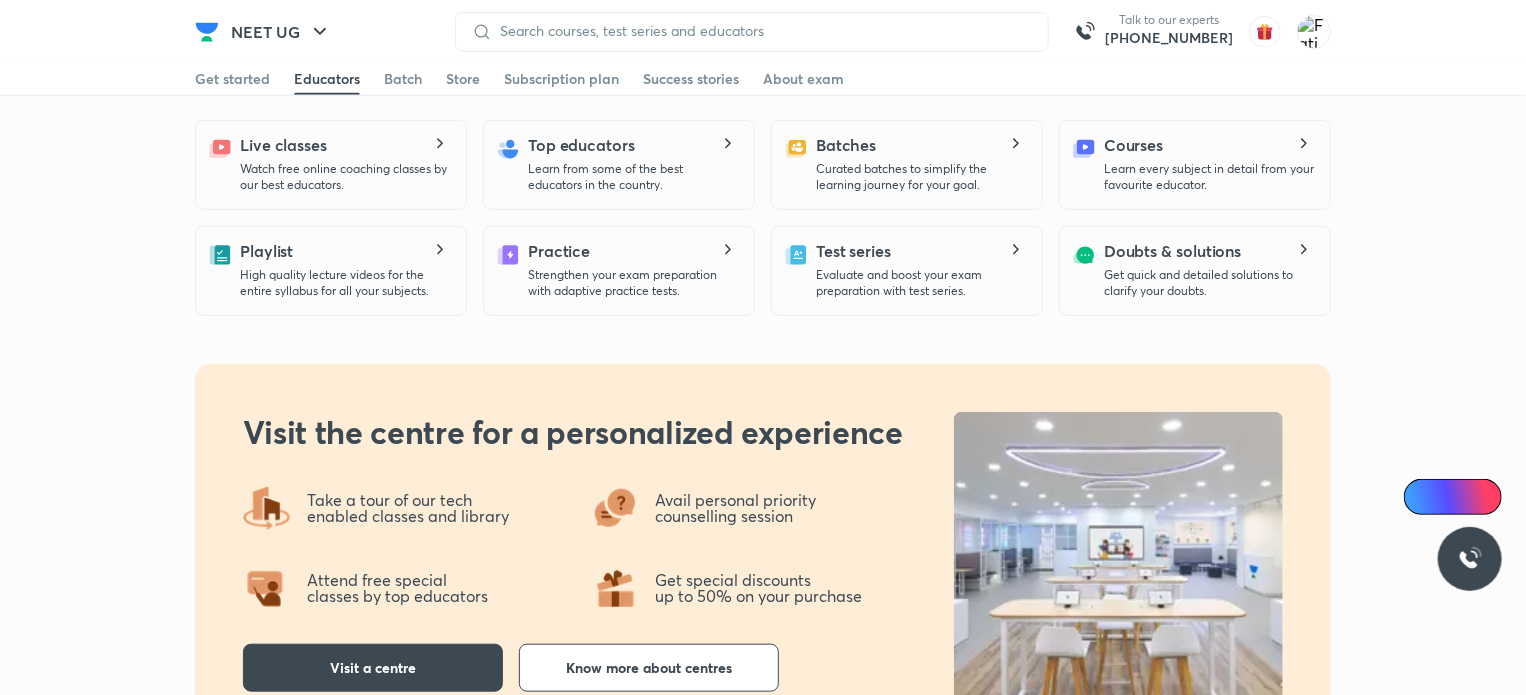 scroll, scrollTop: 0, scrollLeft: 0, axis: both 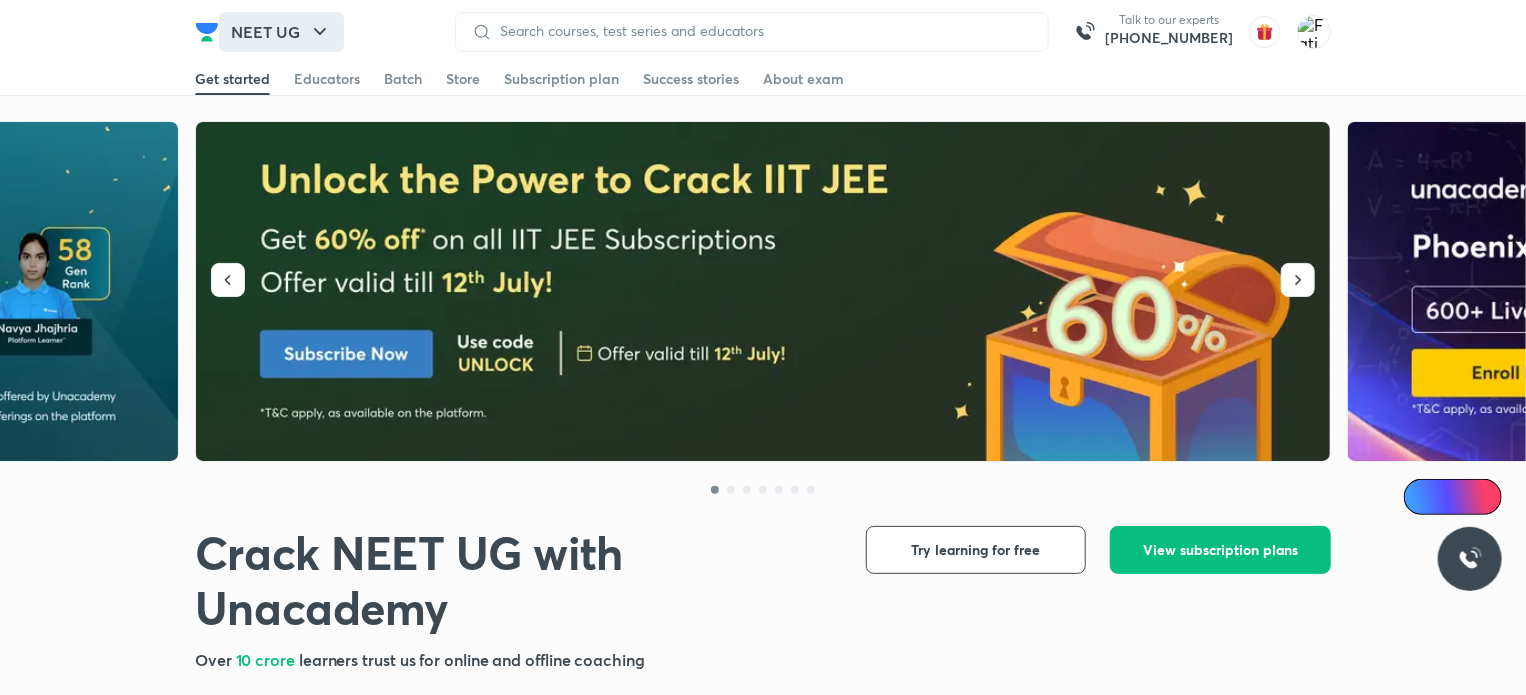 click on "NEET UG" at bounding box center (281, 32) 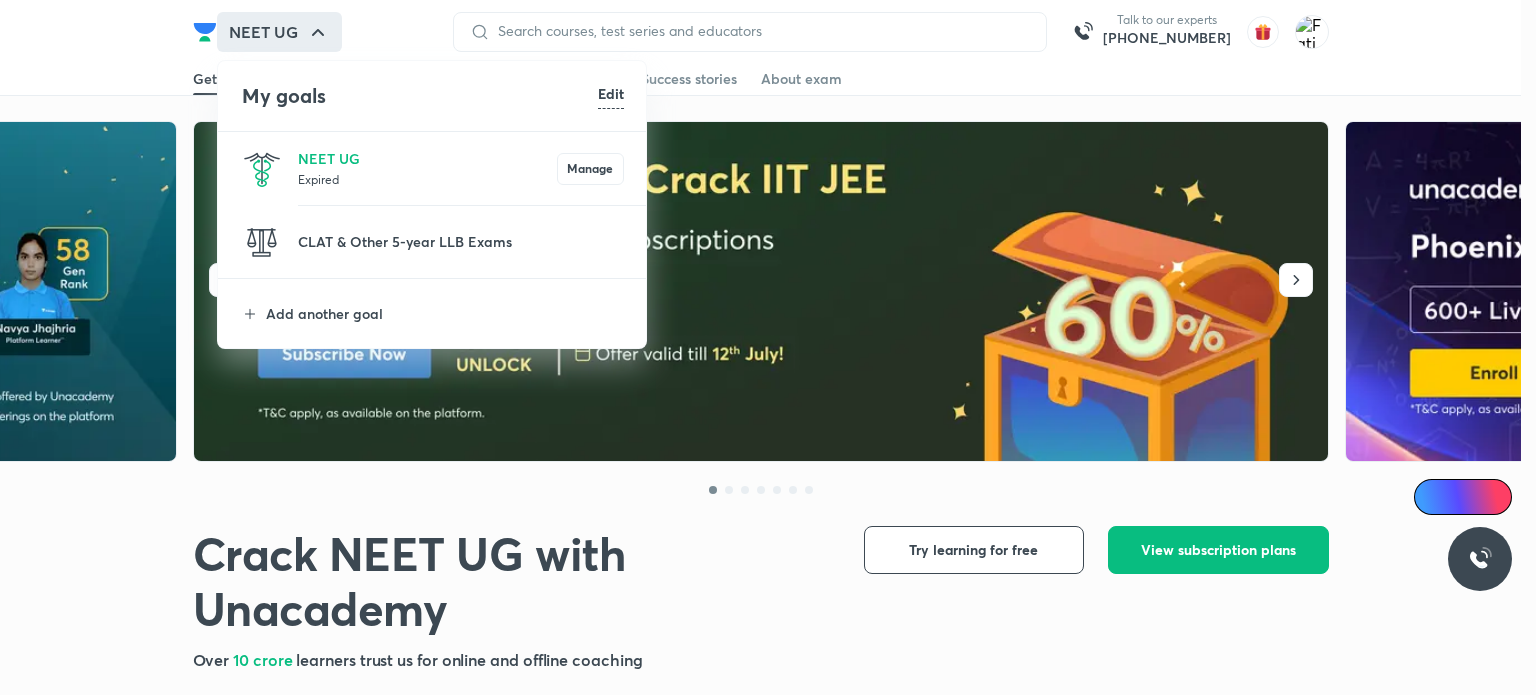 click at bounding box center (768, 347) 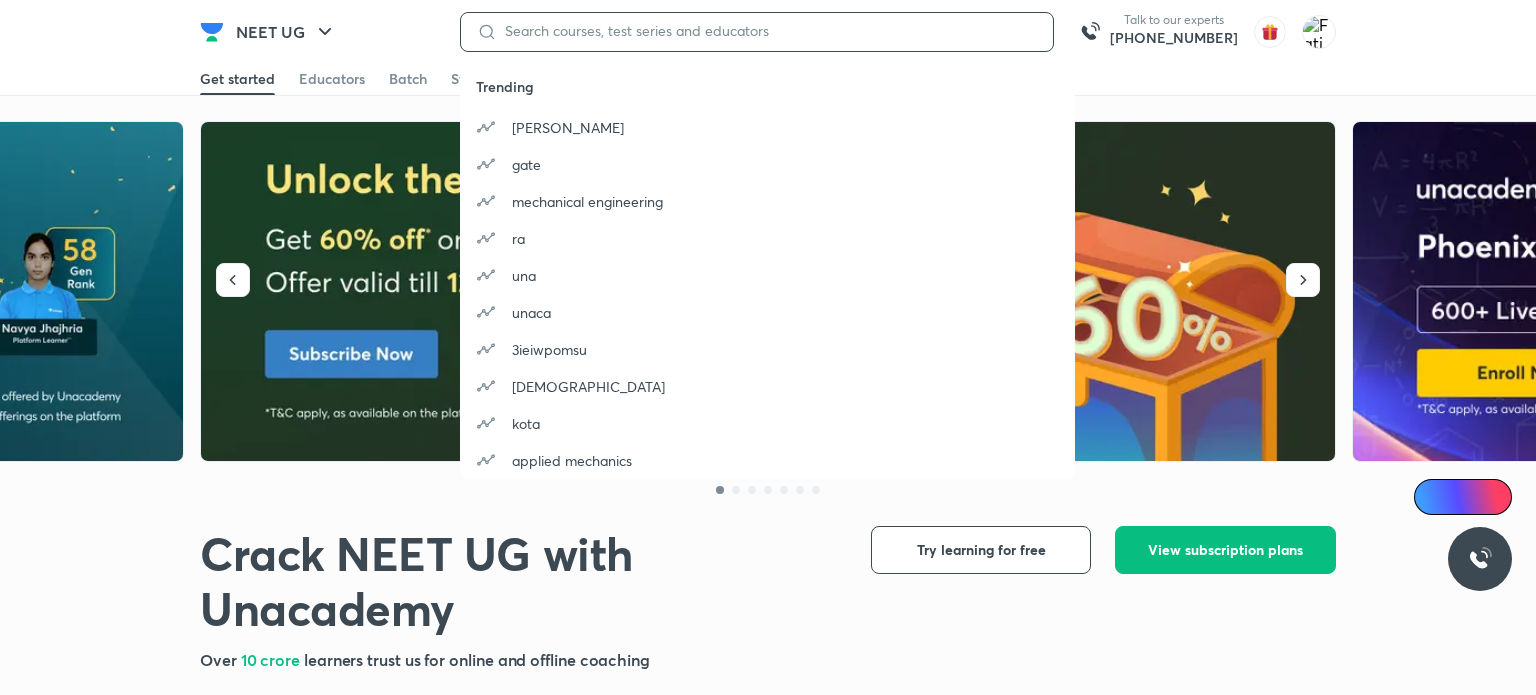 click at bounding box center (767, 31) 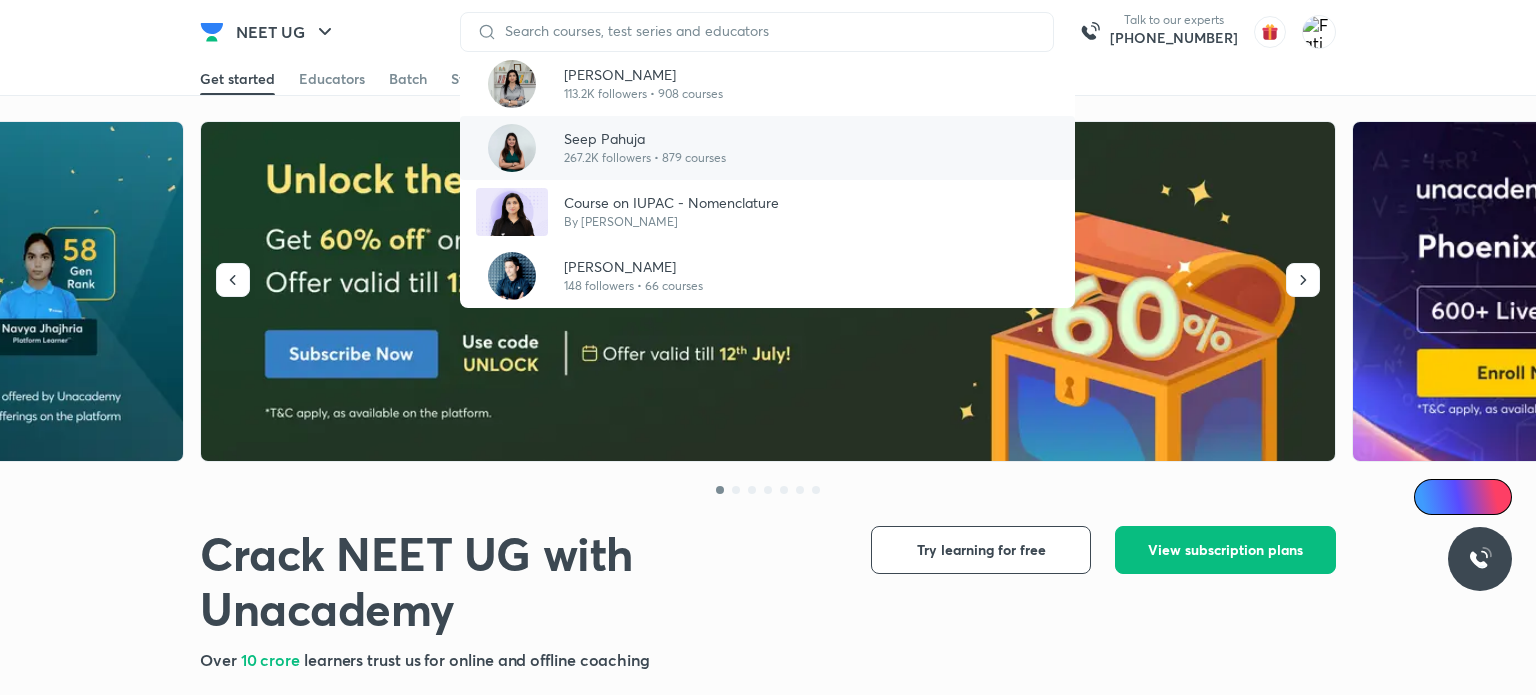 click on "Seep Pahuja 267.2K followers • 879 courses" at bounding box center (767, 148) 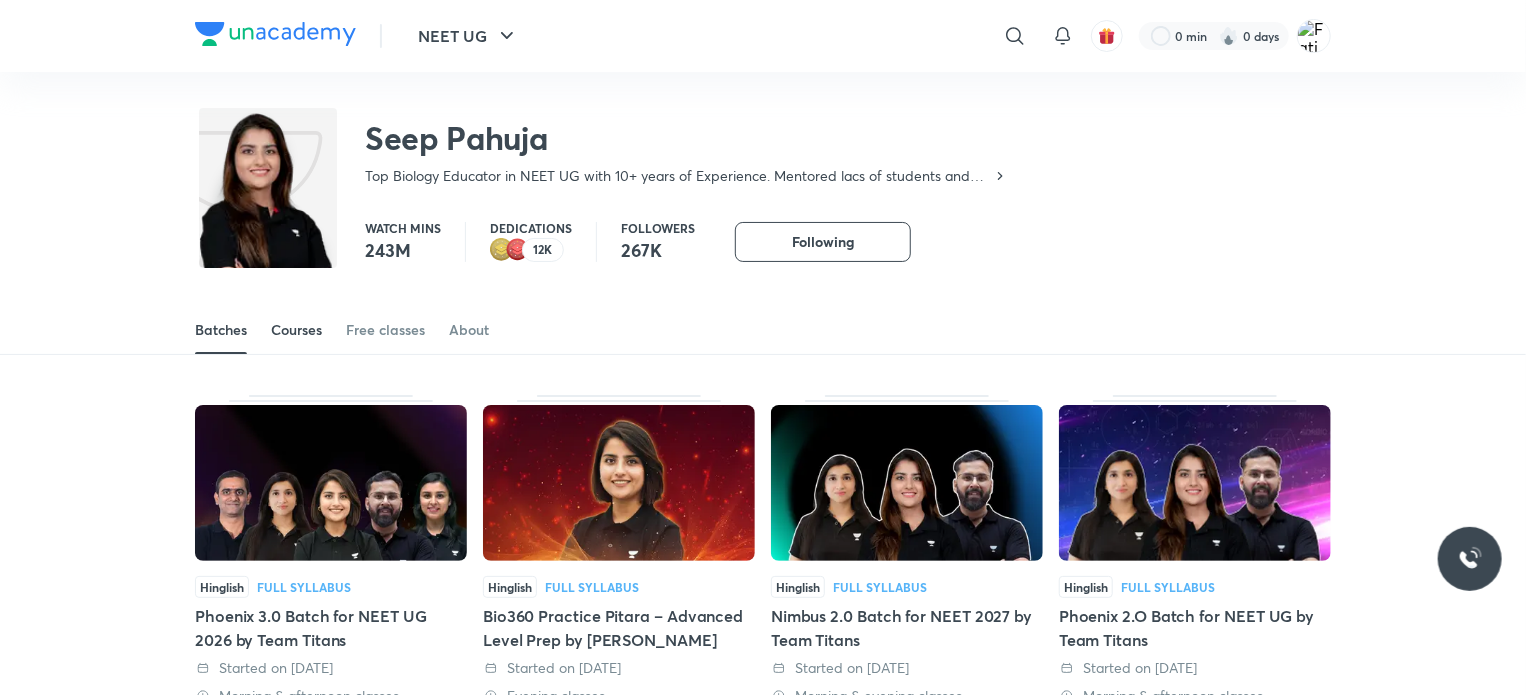click on "Courses" at bounding box center [296, 330] 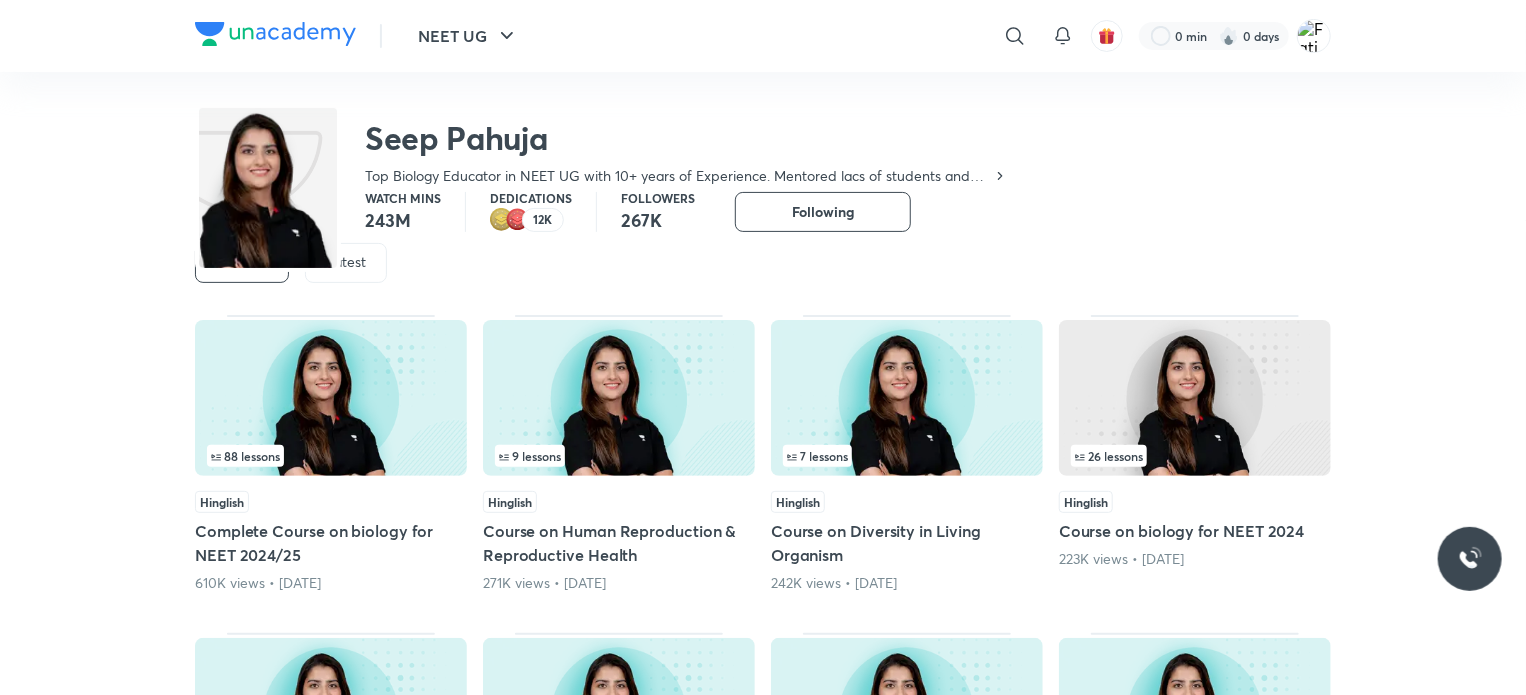 scroll, scrollTop: 0, scrollLeft: 0, axis: both 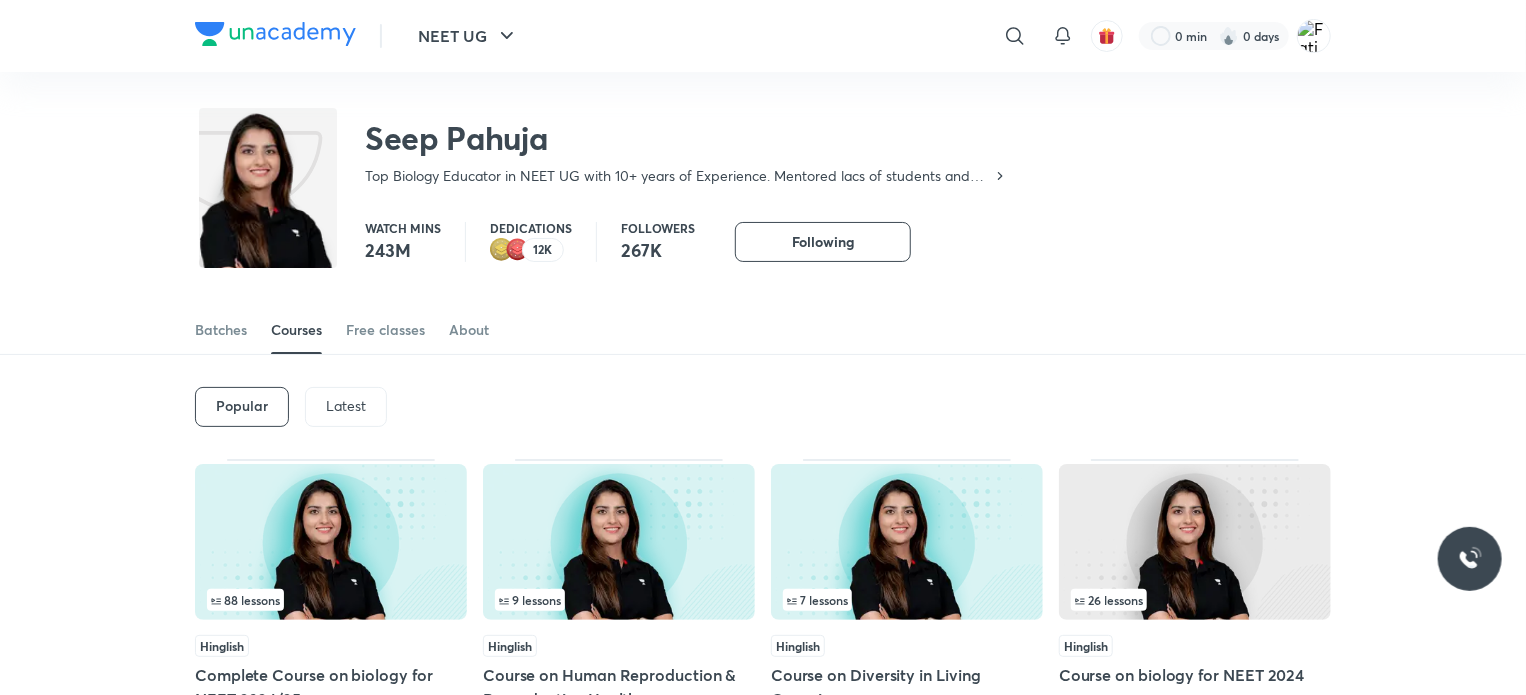 click on "Latest" at bounding box center (346, 406) 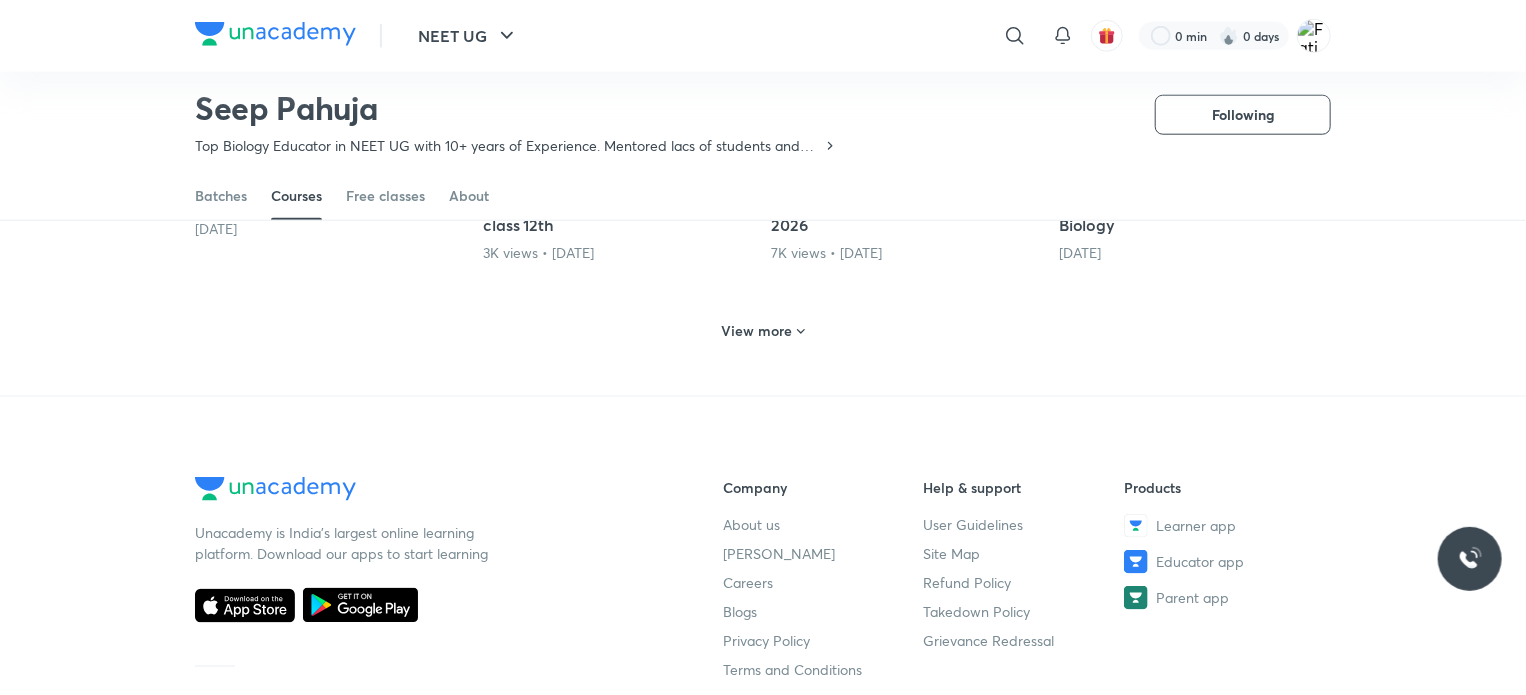 scroll, scrollTop: 979, scrollLeft: 0, axis: vertical 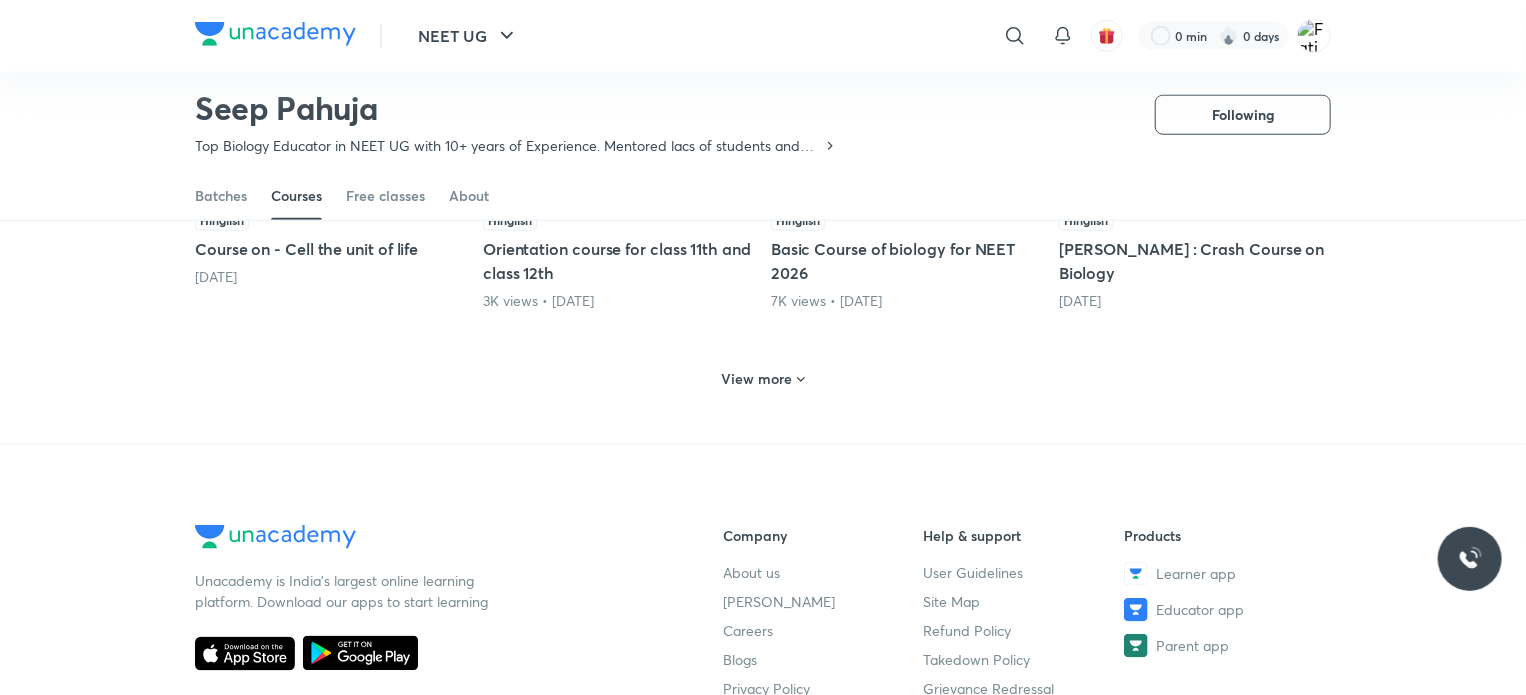 click on "View more" at bounding box center (757, 379) 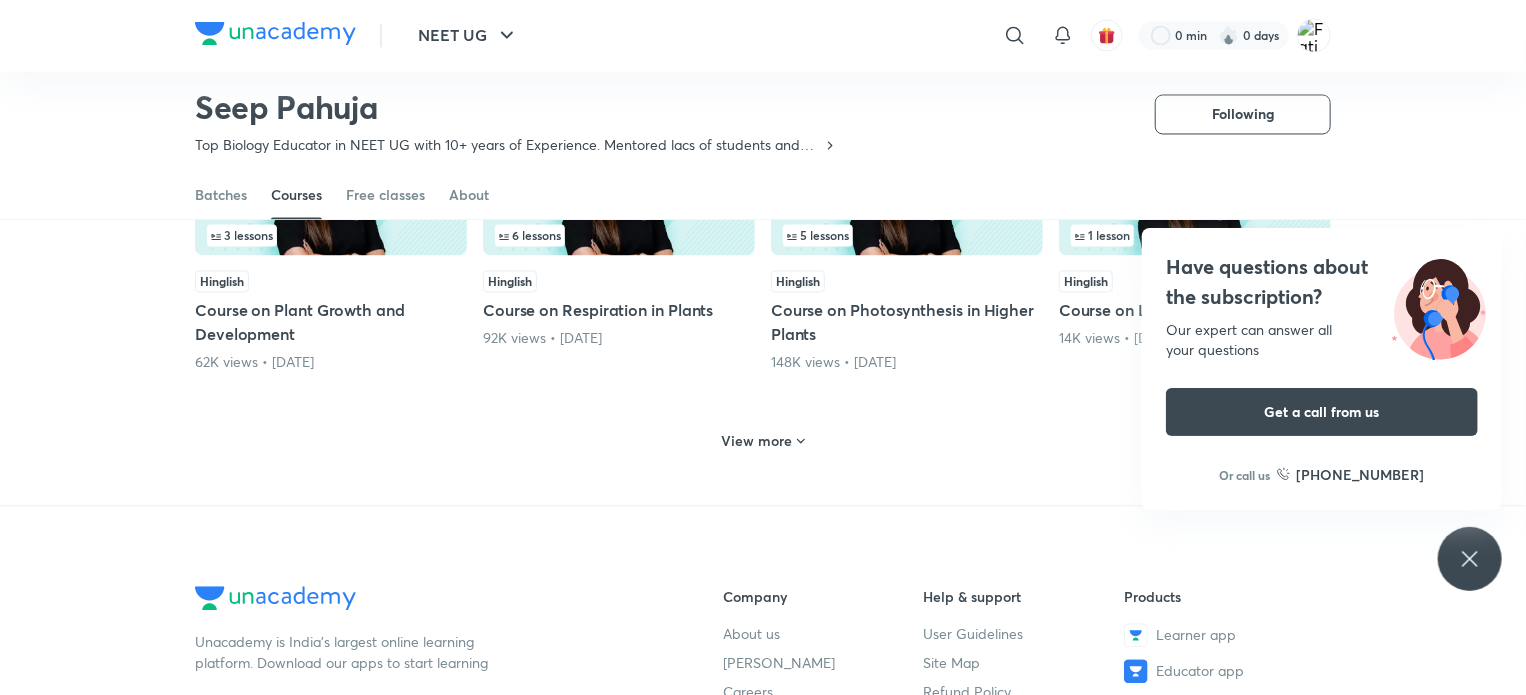 scroll, scrollTop: 1873, scrollLeft: 0, axis: vertical 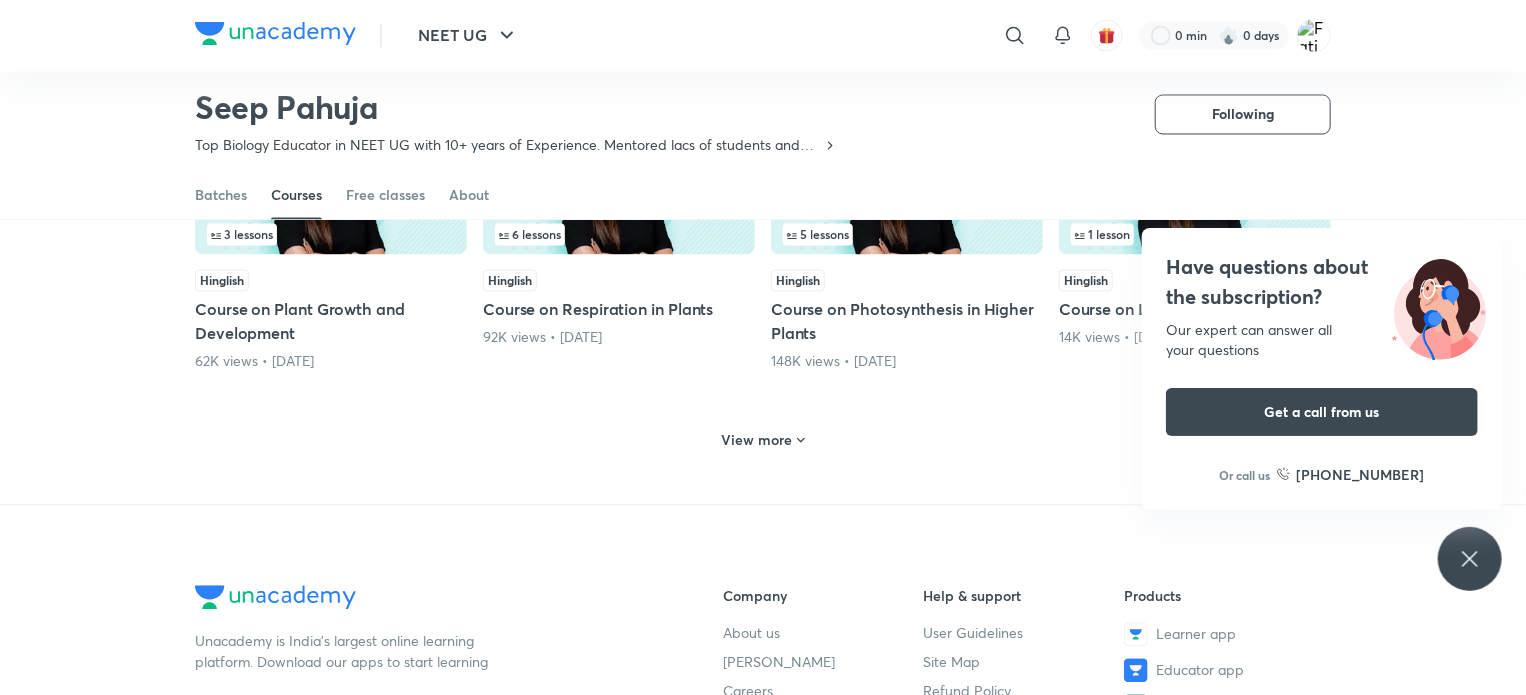 click on "View more" at bounding box center [757, 441] 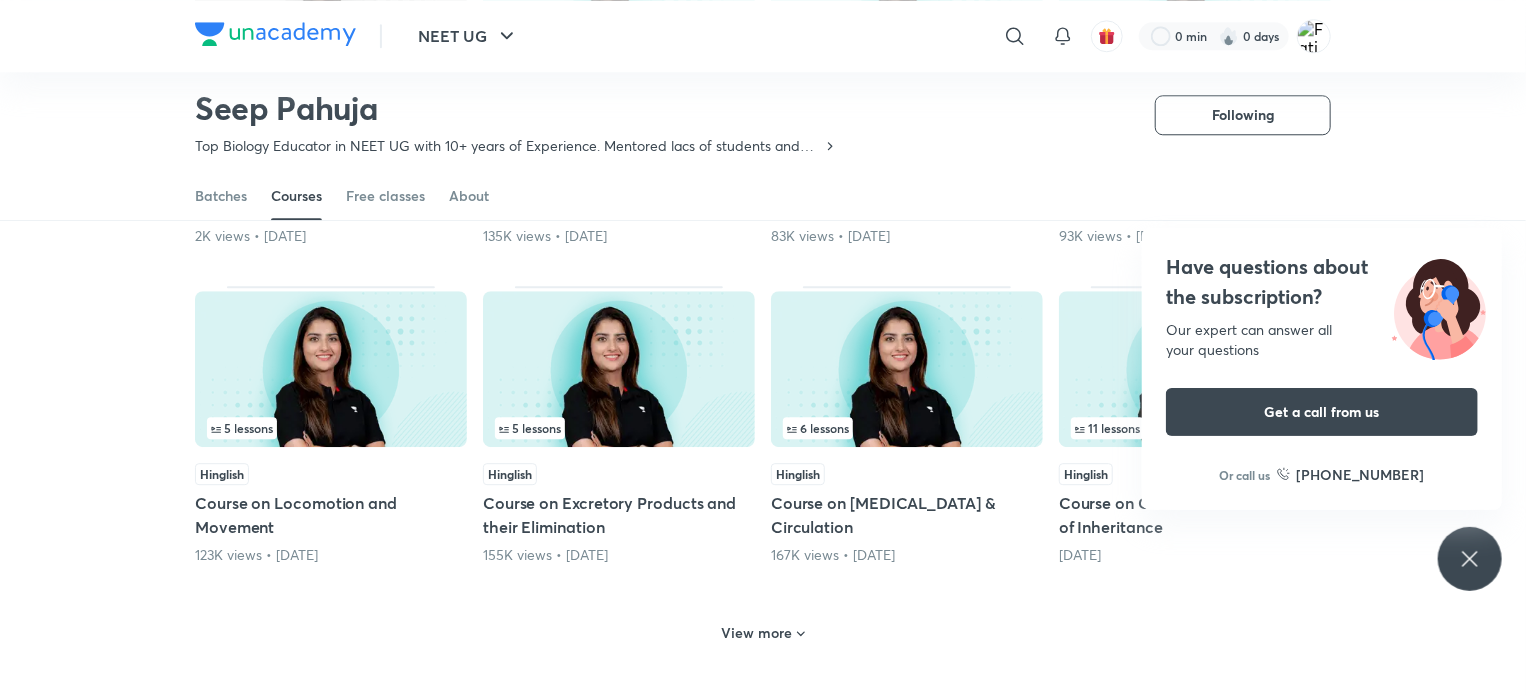 scroll, scrollTop: 2637, scrollLeft: 0, axis: vertical 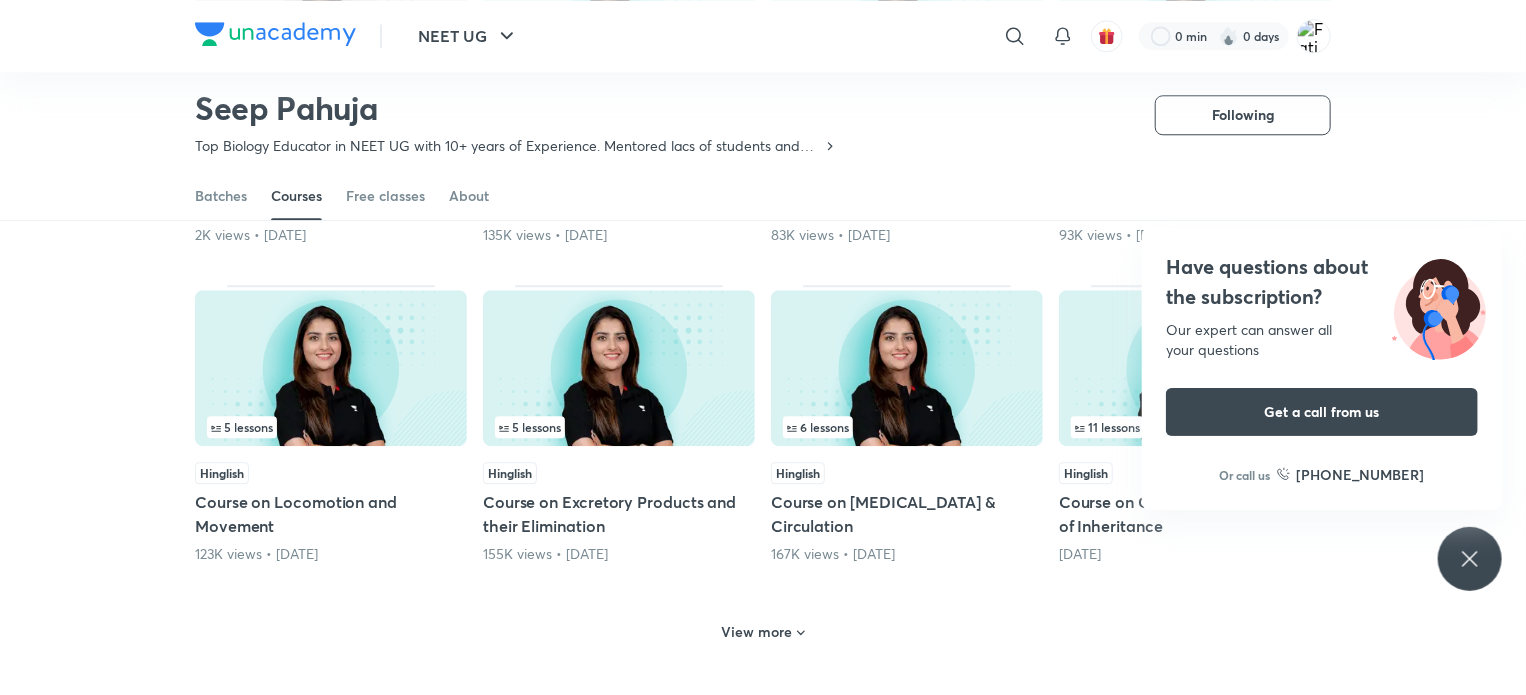 click at bounding box center (907, 368) 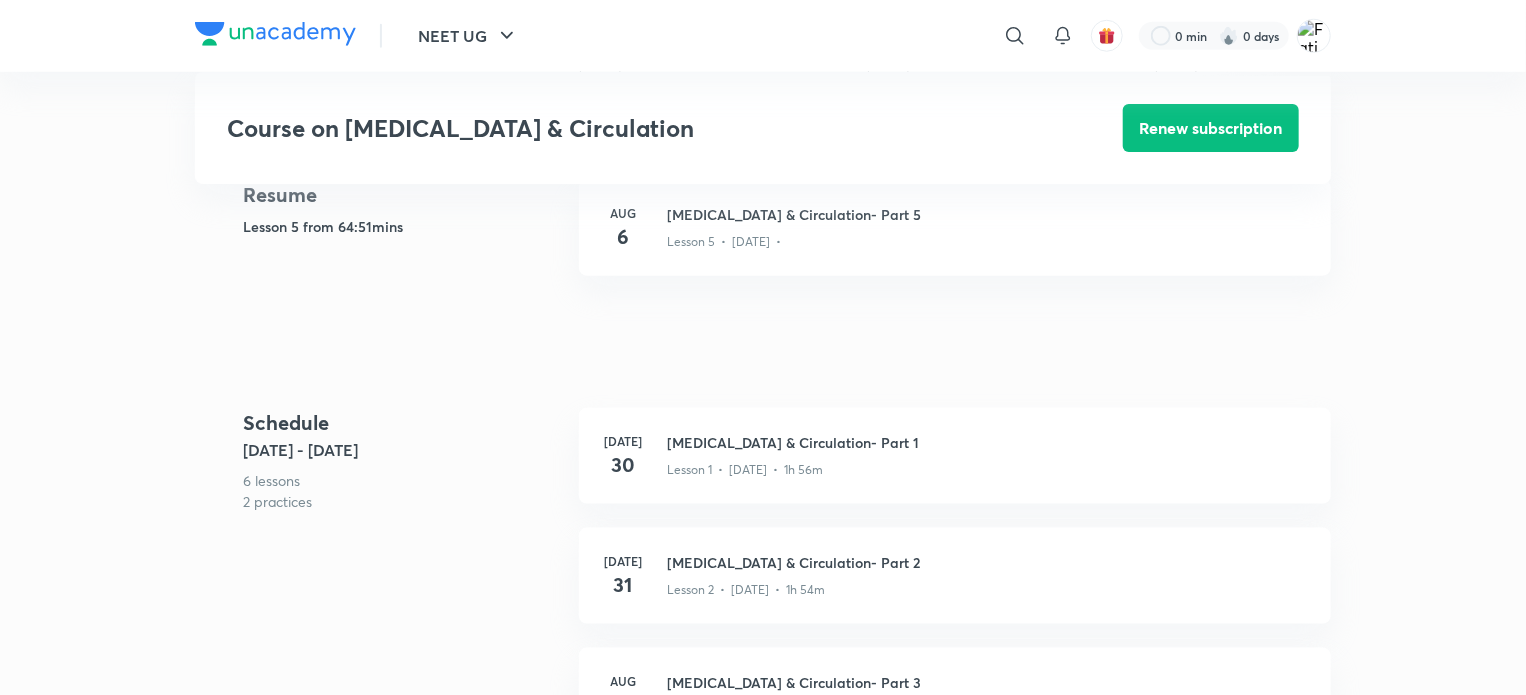 scroll, scrollTop: 947, scrollLeft: 0, axis: vertical 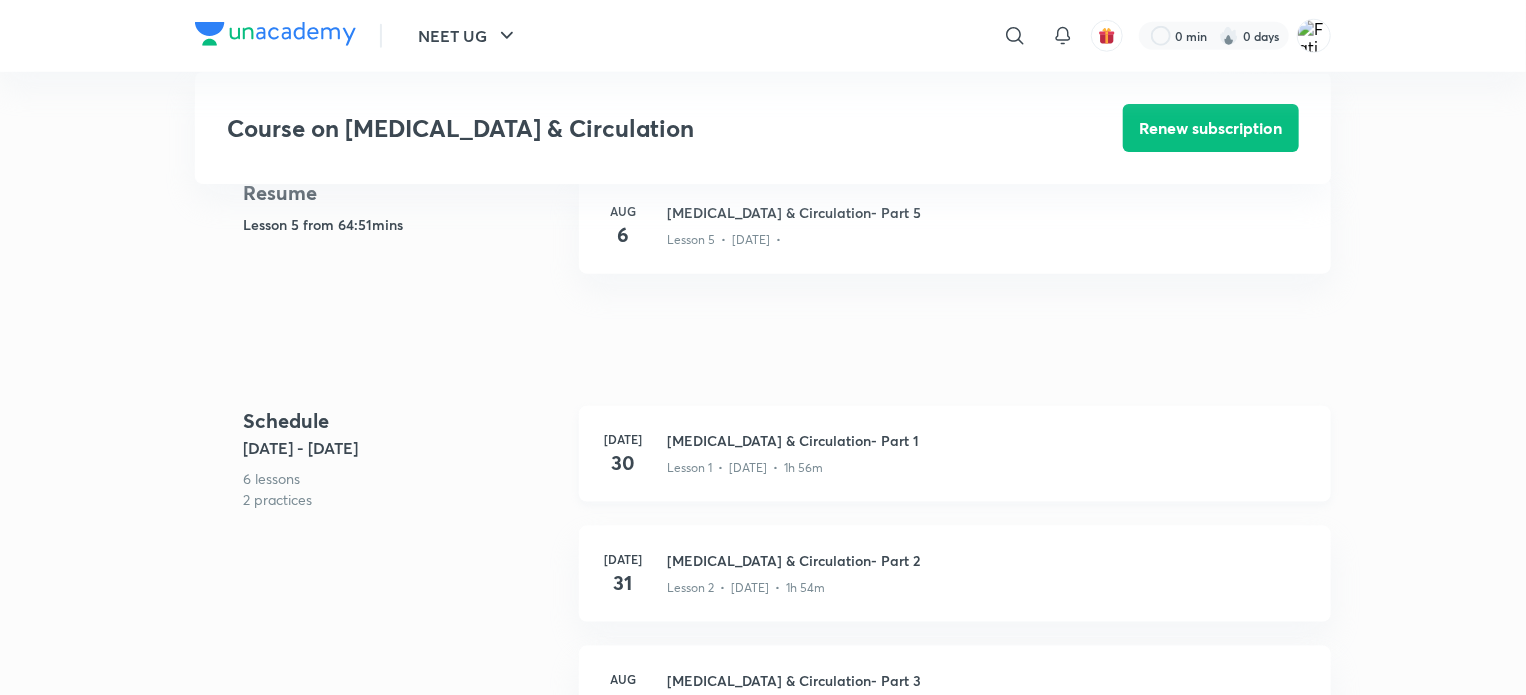 click on "[DATE] [MEDICAL_DATA] & Circulation- Part 1 Lesson 1  •  [DATE]  •  1h 56m" at bounding box center [955, 454] 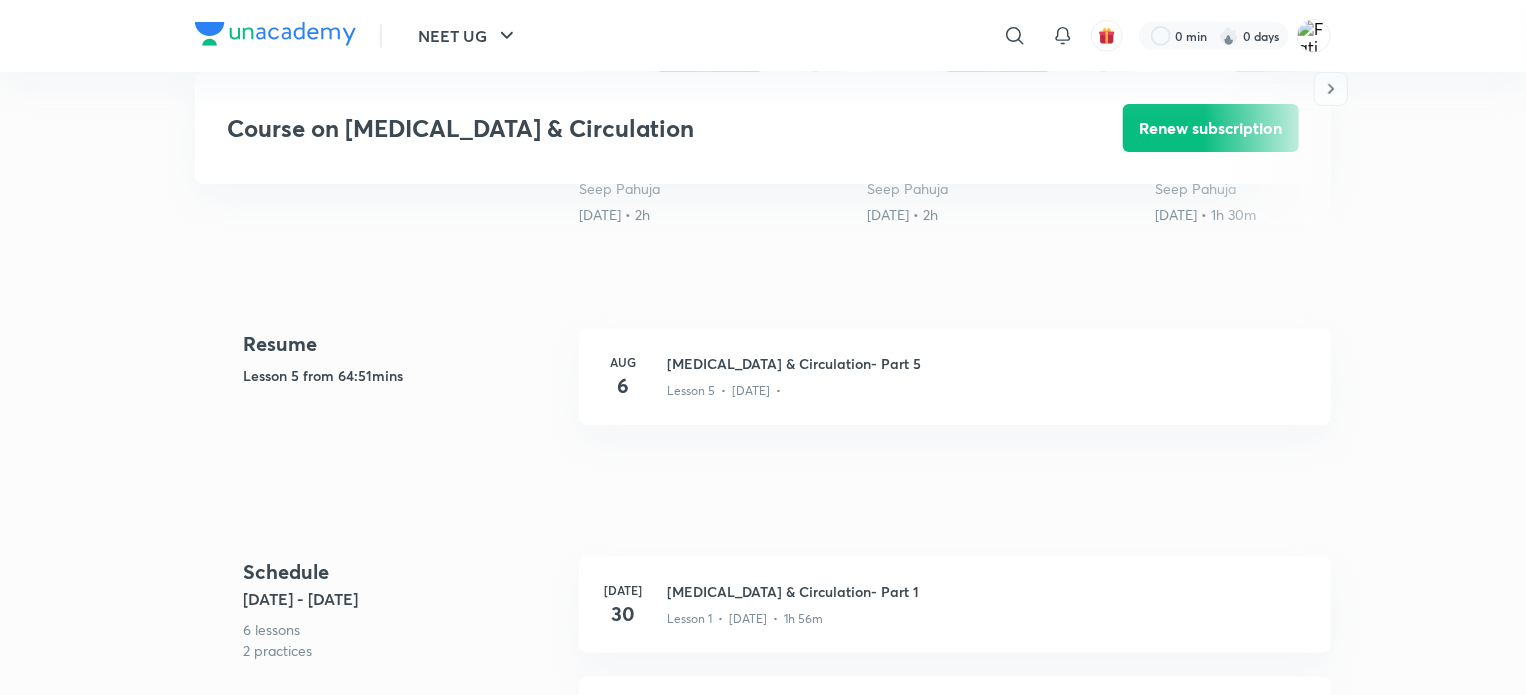 scroll, scrollTop: 878, scrollLeft: 0, axis: vertical 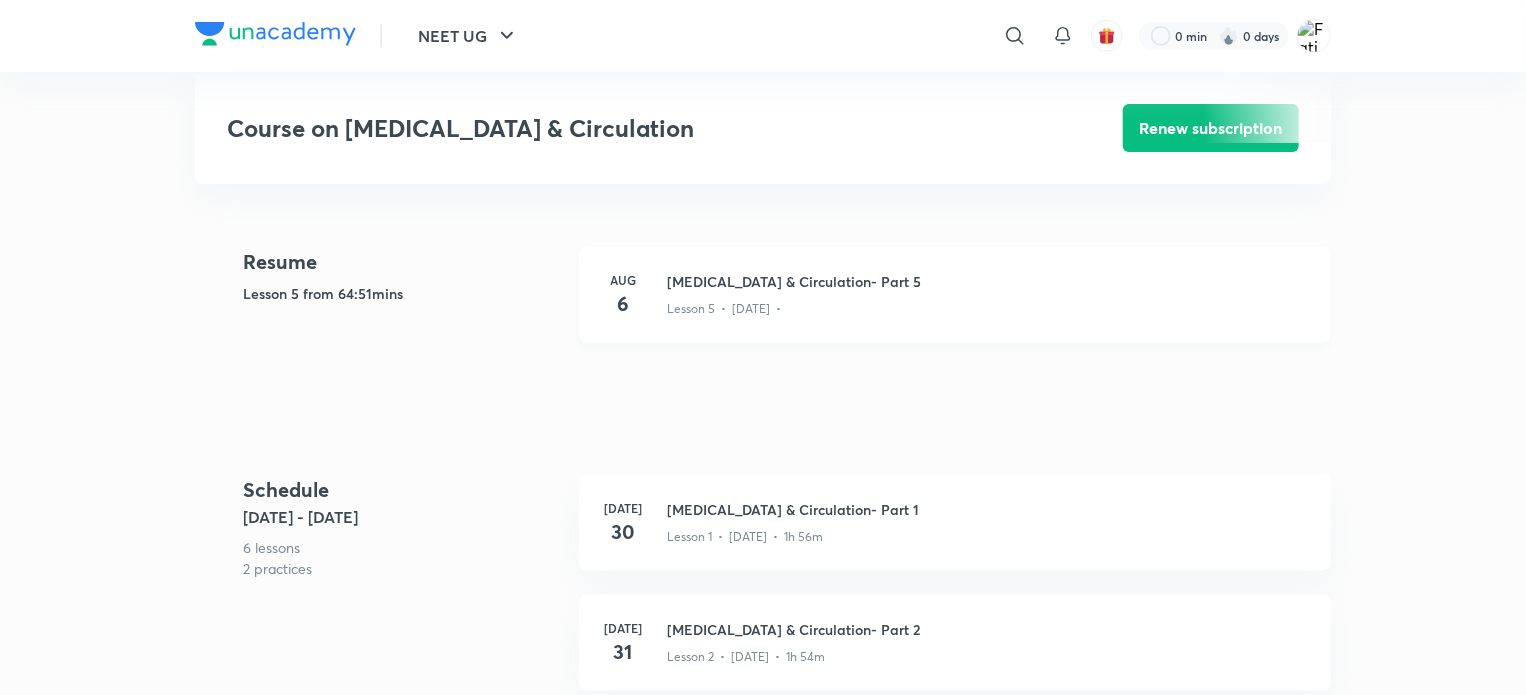 click on "Lesson 5  •  [DATE]  •" at bounding box center (724, 309) 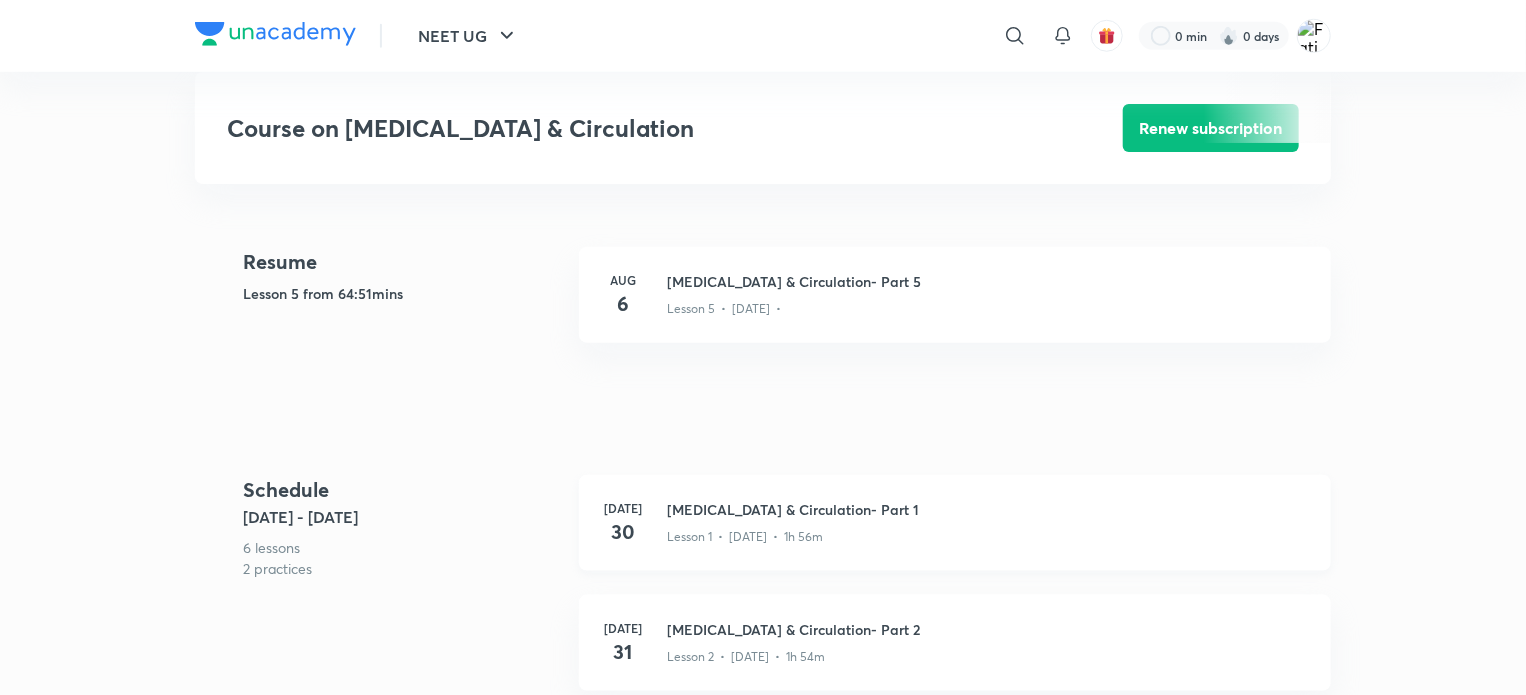 click on "[DATE]" at bounding box center (623, 508) 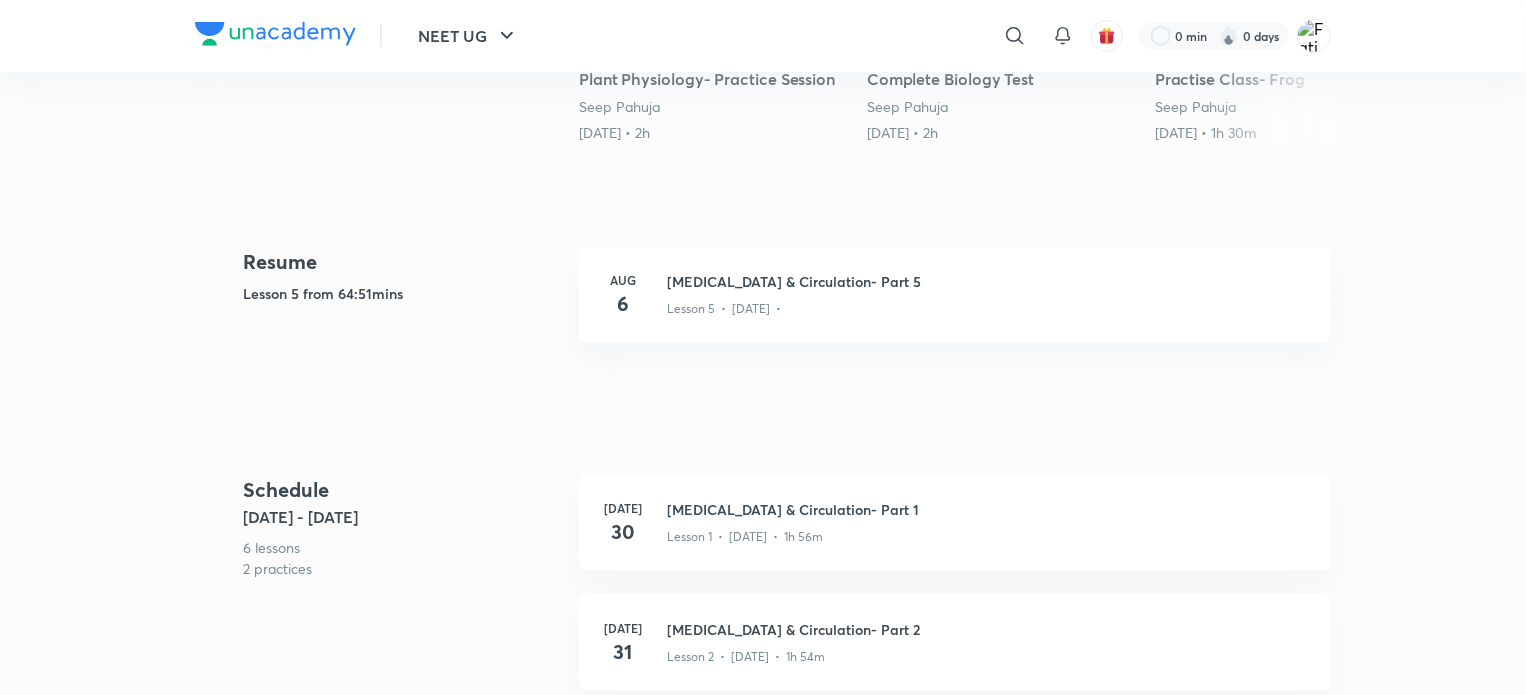 scroll, scrollTop: 0, scrollLeft: 0, axis: both 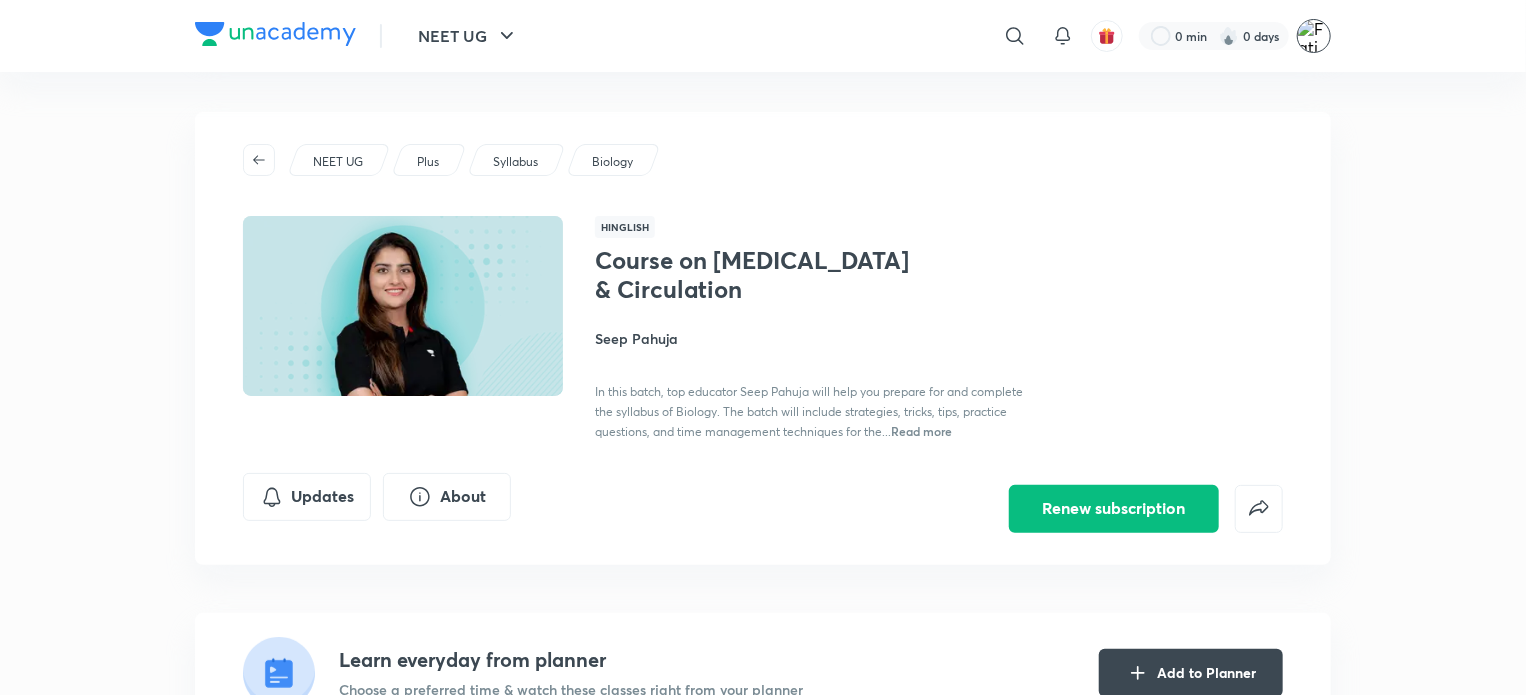 click at bounding box center (1314, 36) 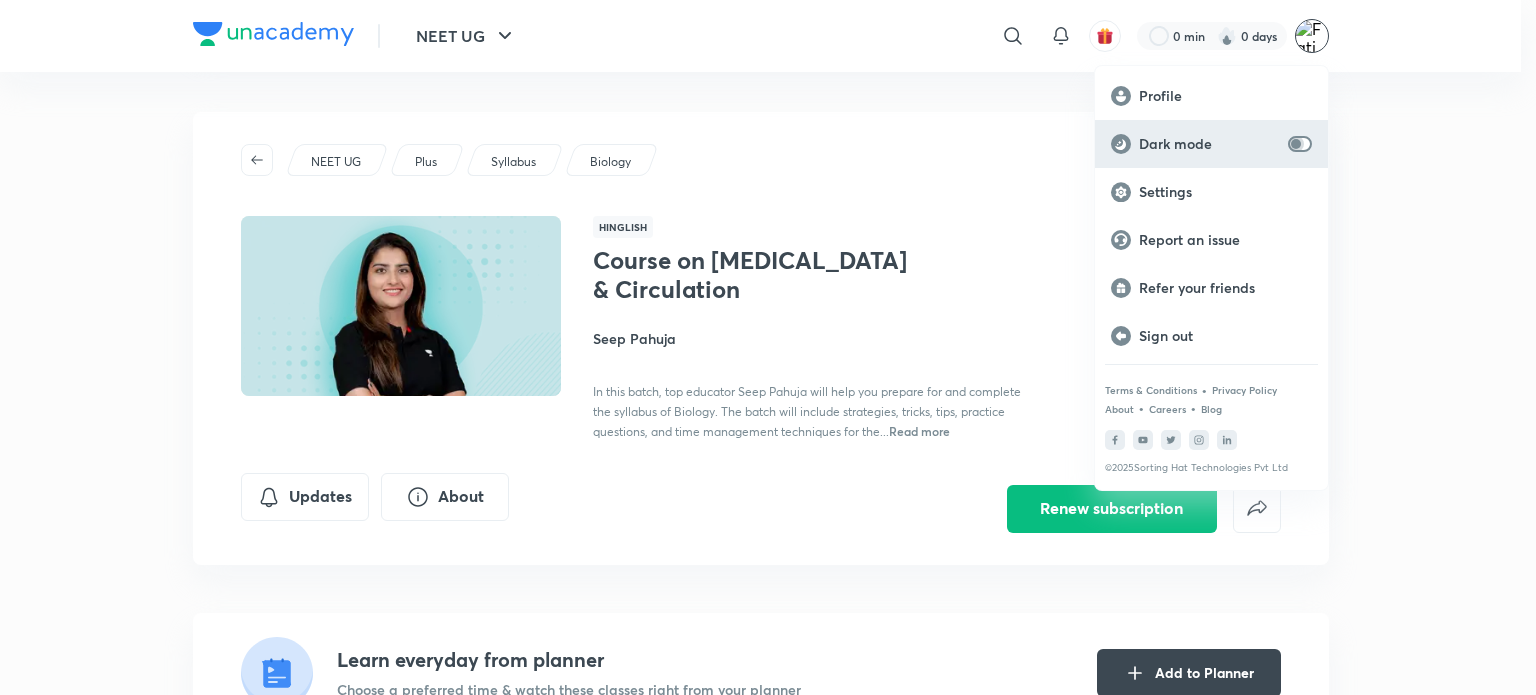 click at bounding box center (1296, 144) 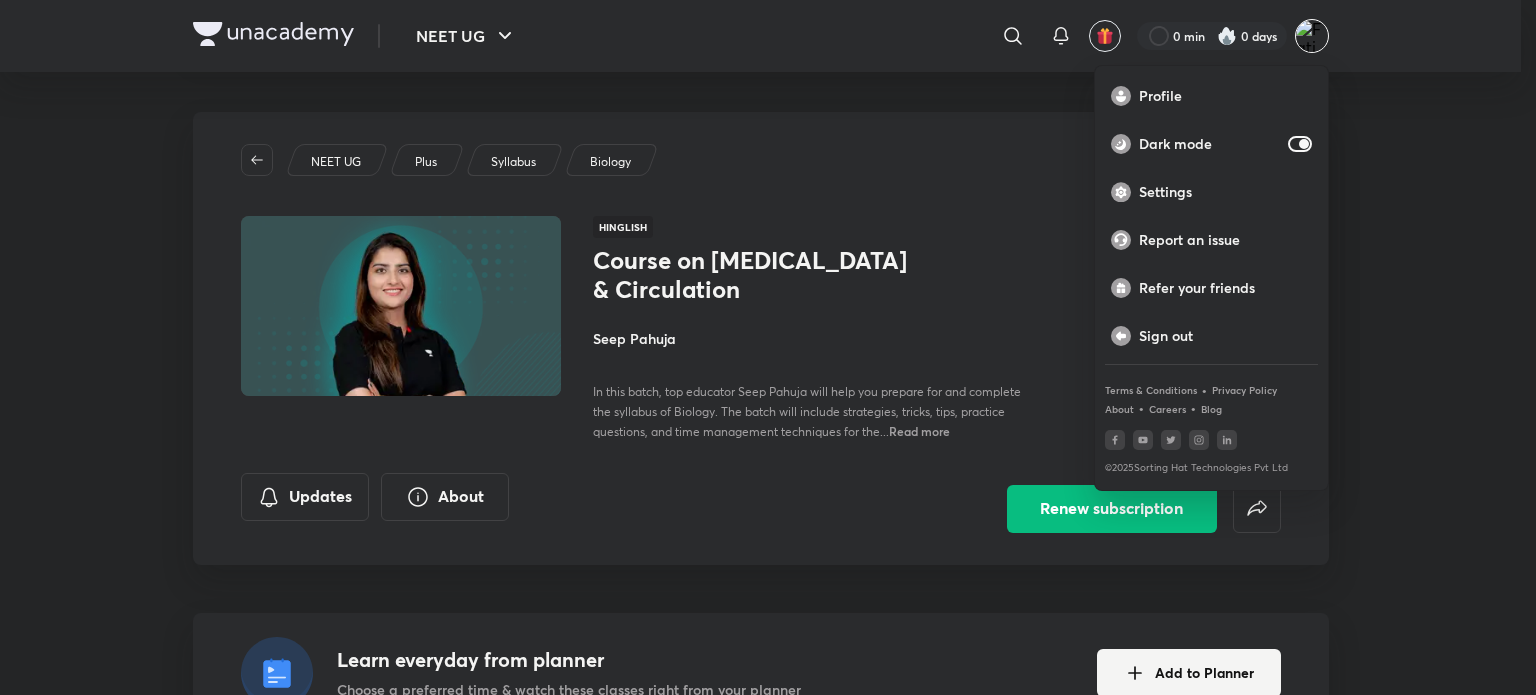 click at bounding box center [768, 347] 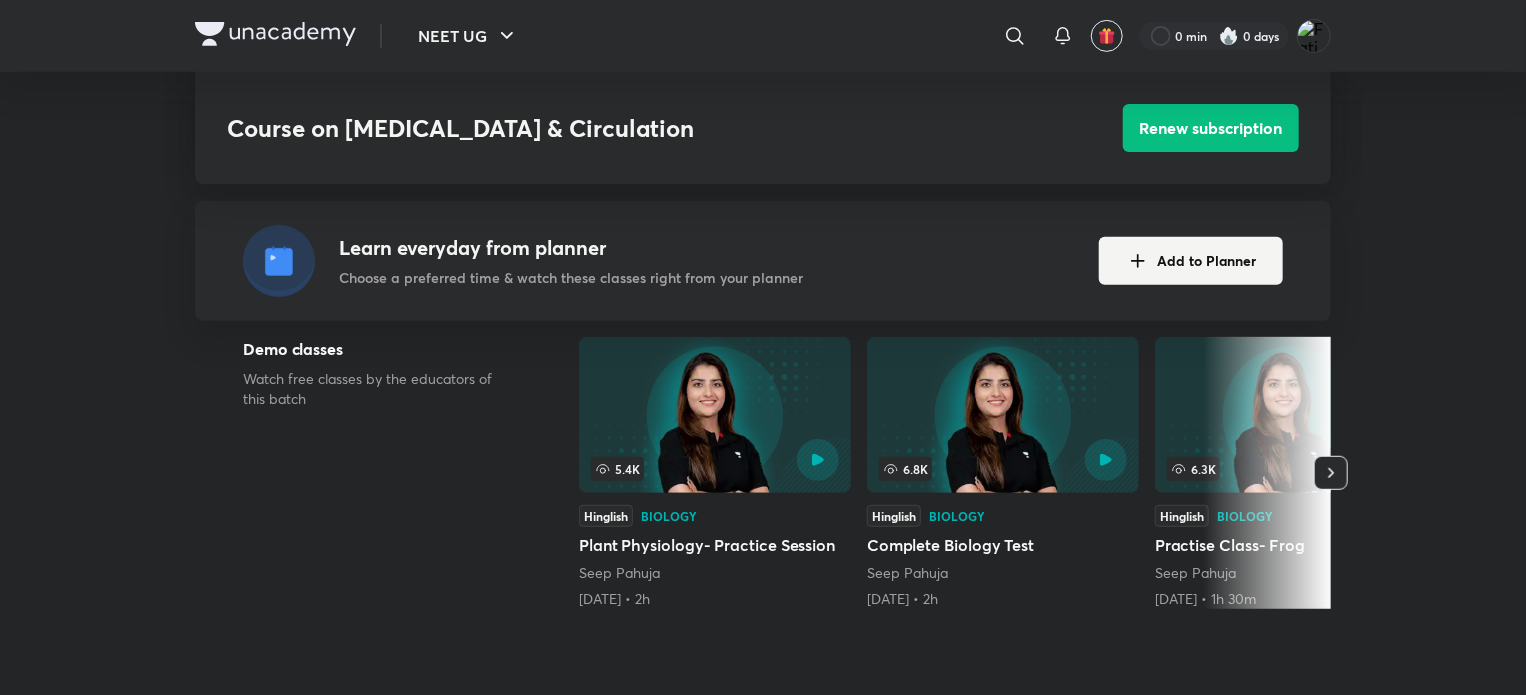 scroll, scrollTop: 414, scrollLeft: 0, axis: vertical 